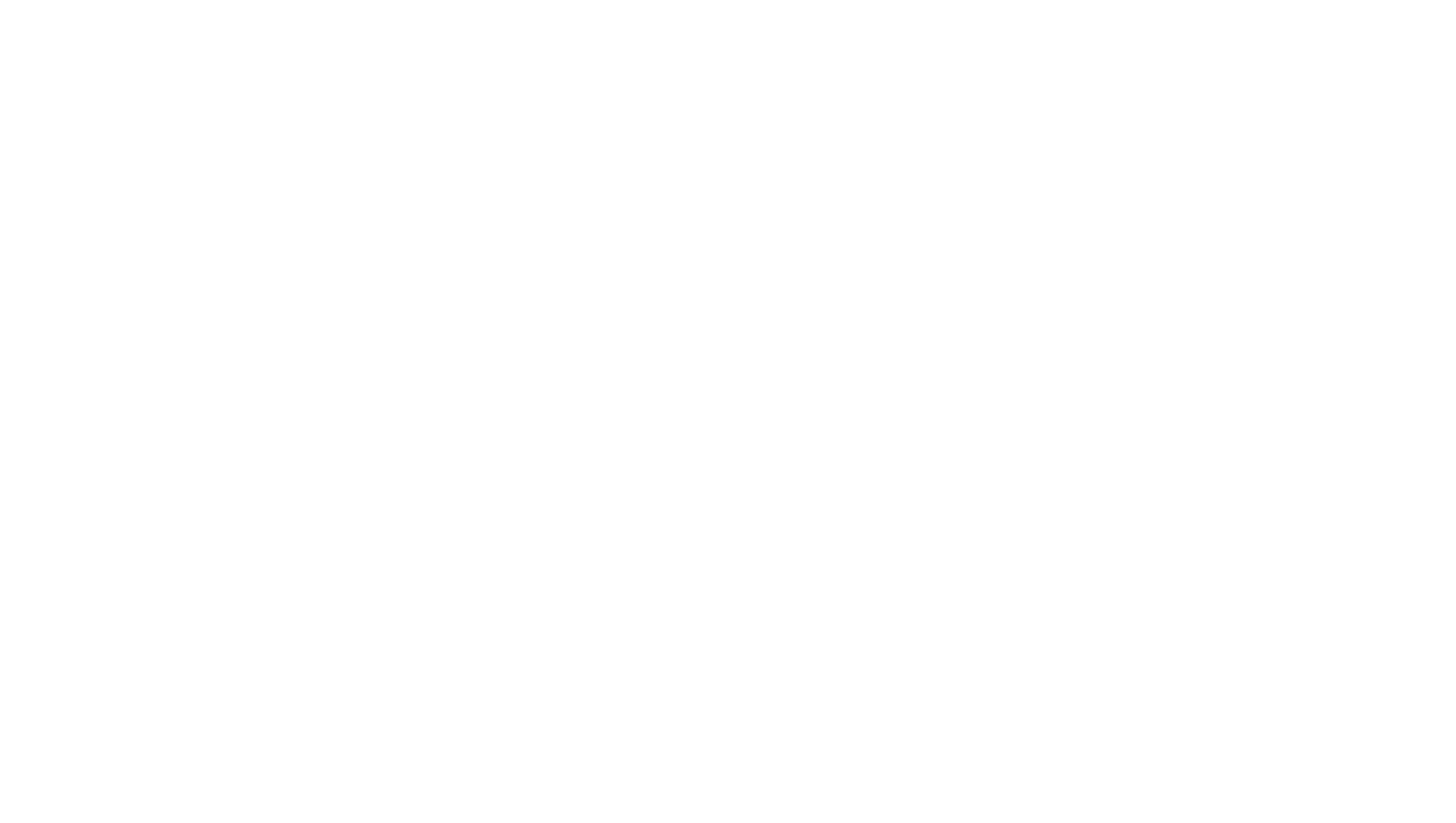 scroll, scrollTop: 0, scrollLeft: 0, axis: both 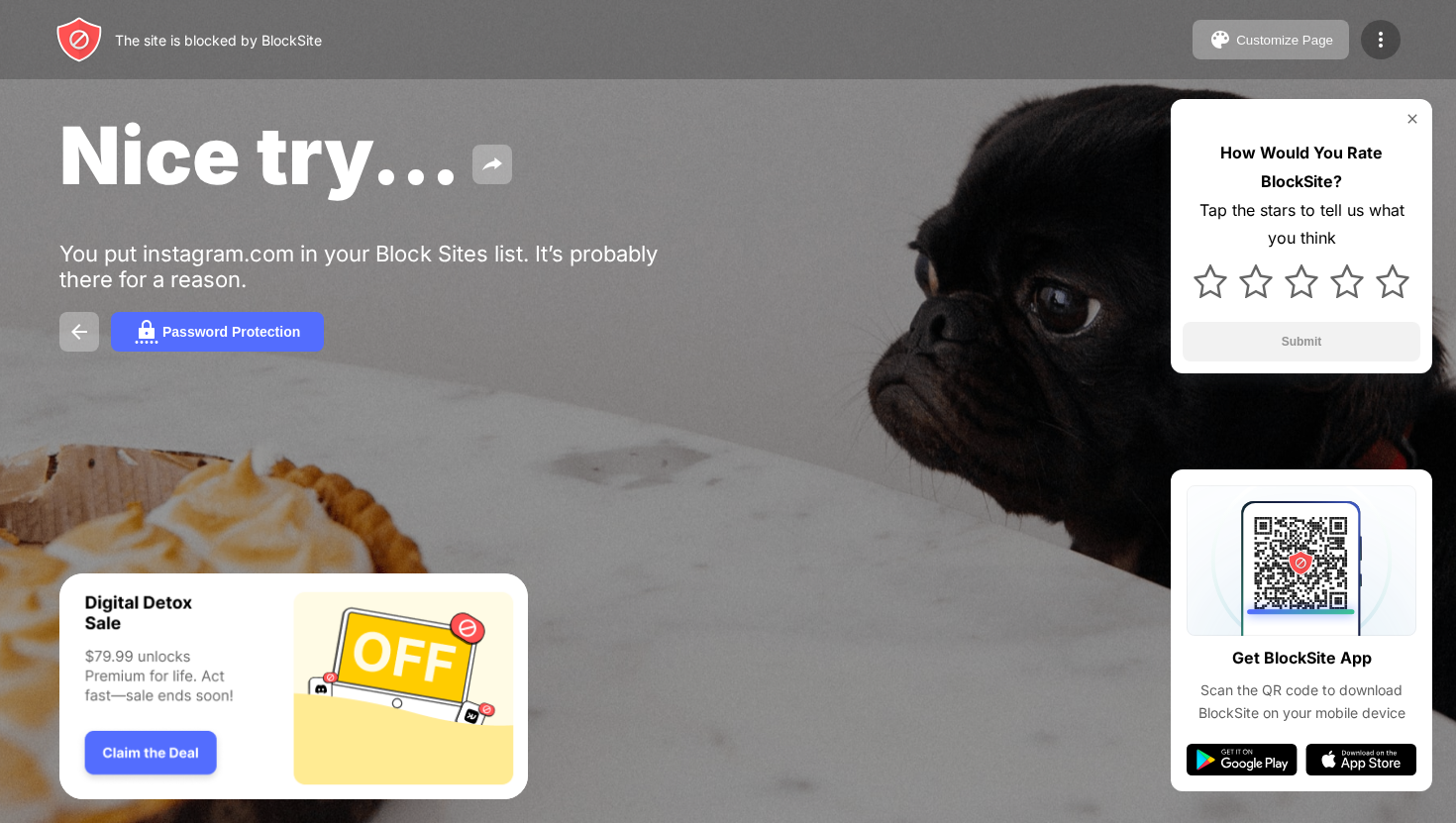 click at bounding box center (1381, 40) 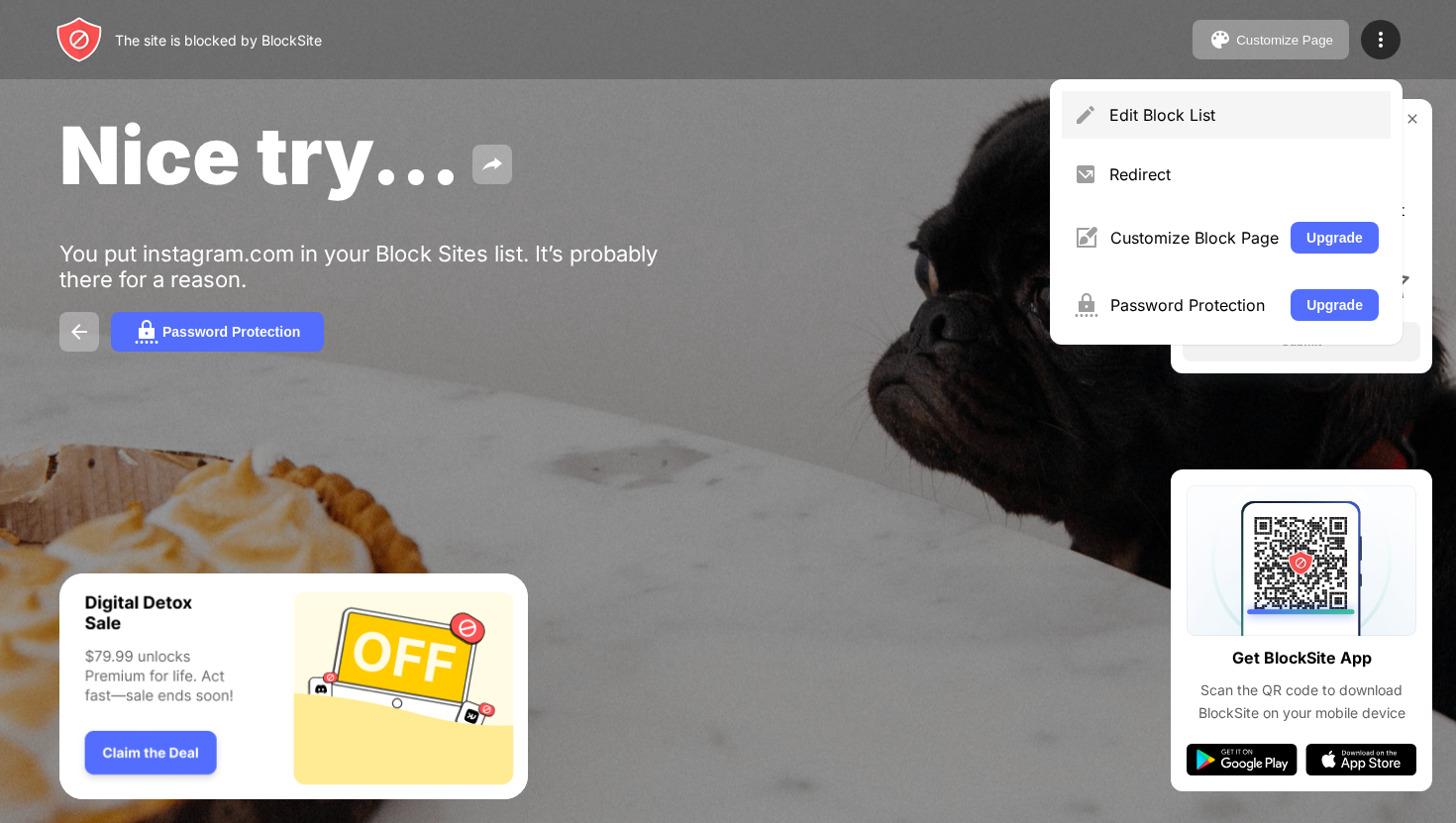 click on "Edit Block List" at bounding box center [1244, 115] 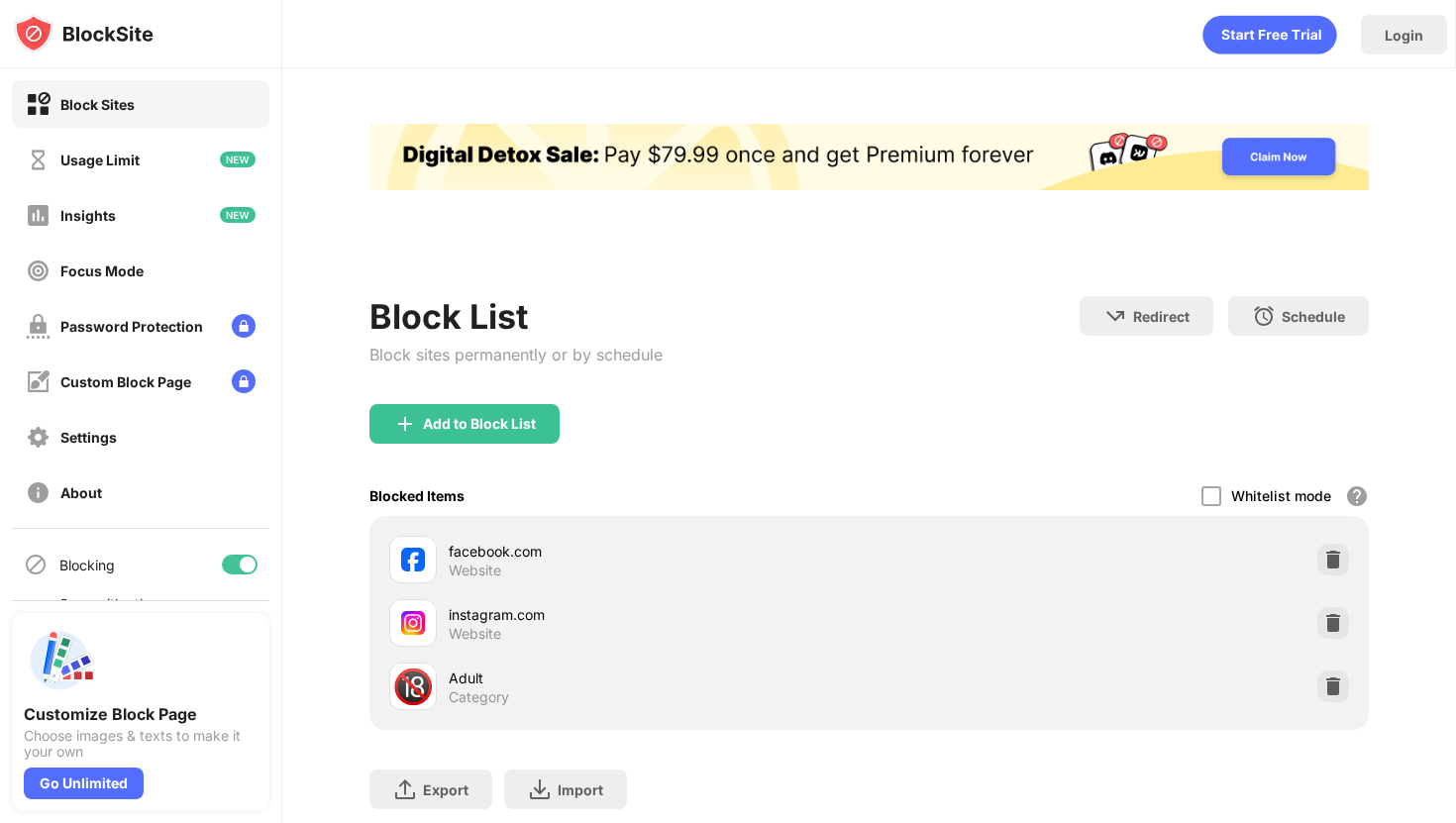 scroll, scrollTop: 0, scrollLeft: 0, axis: both 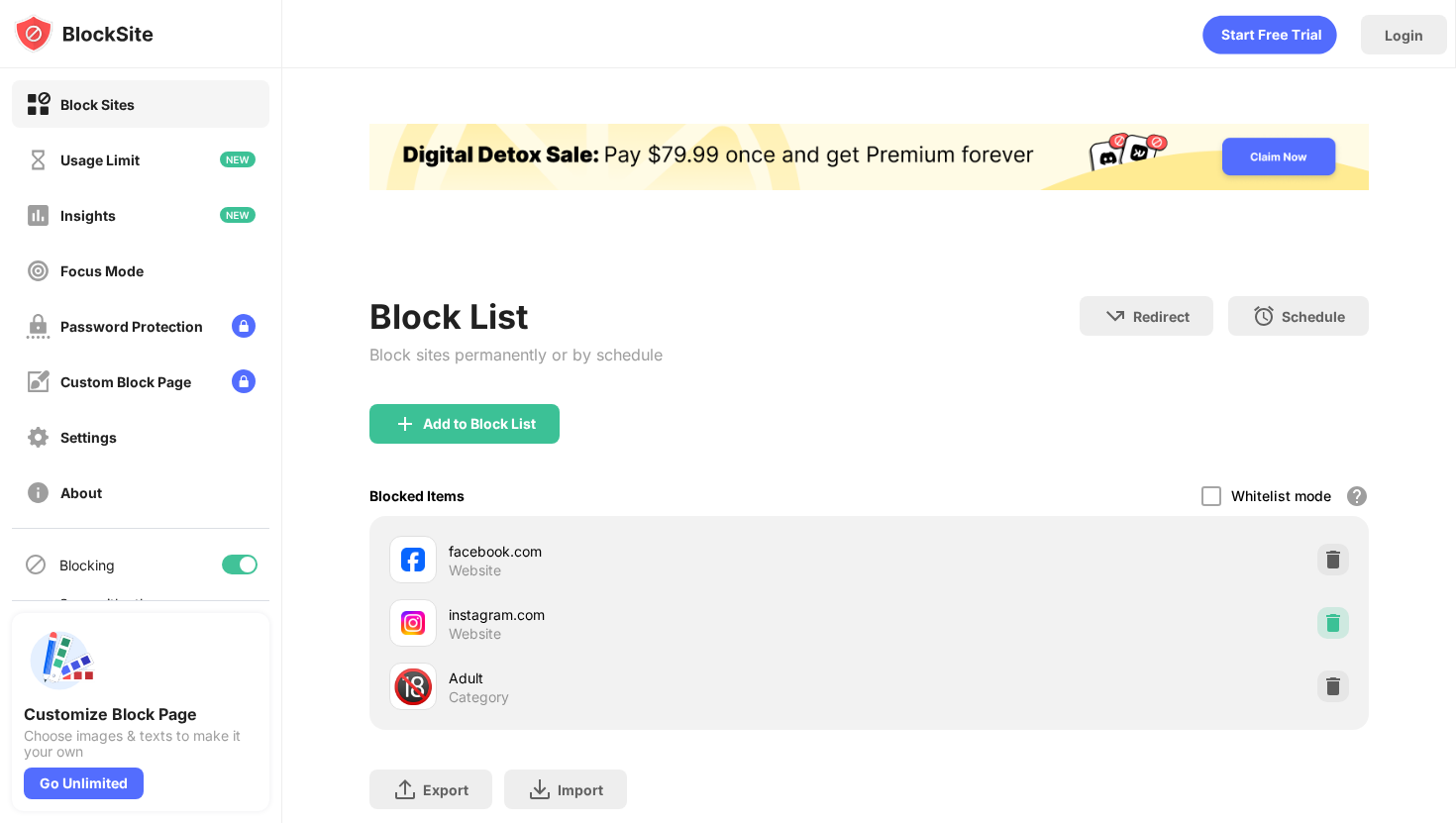 click at bounding box center [1333, 623] 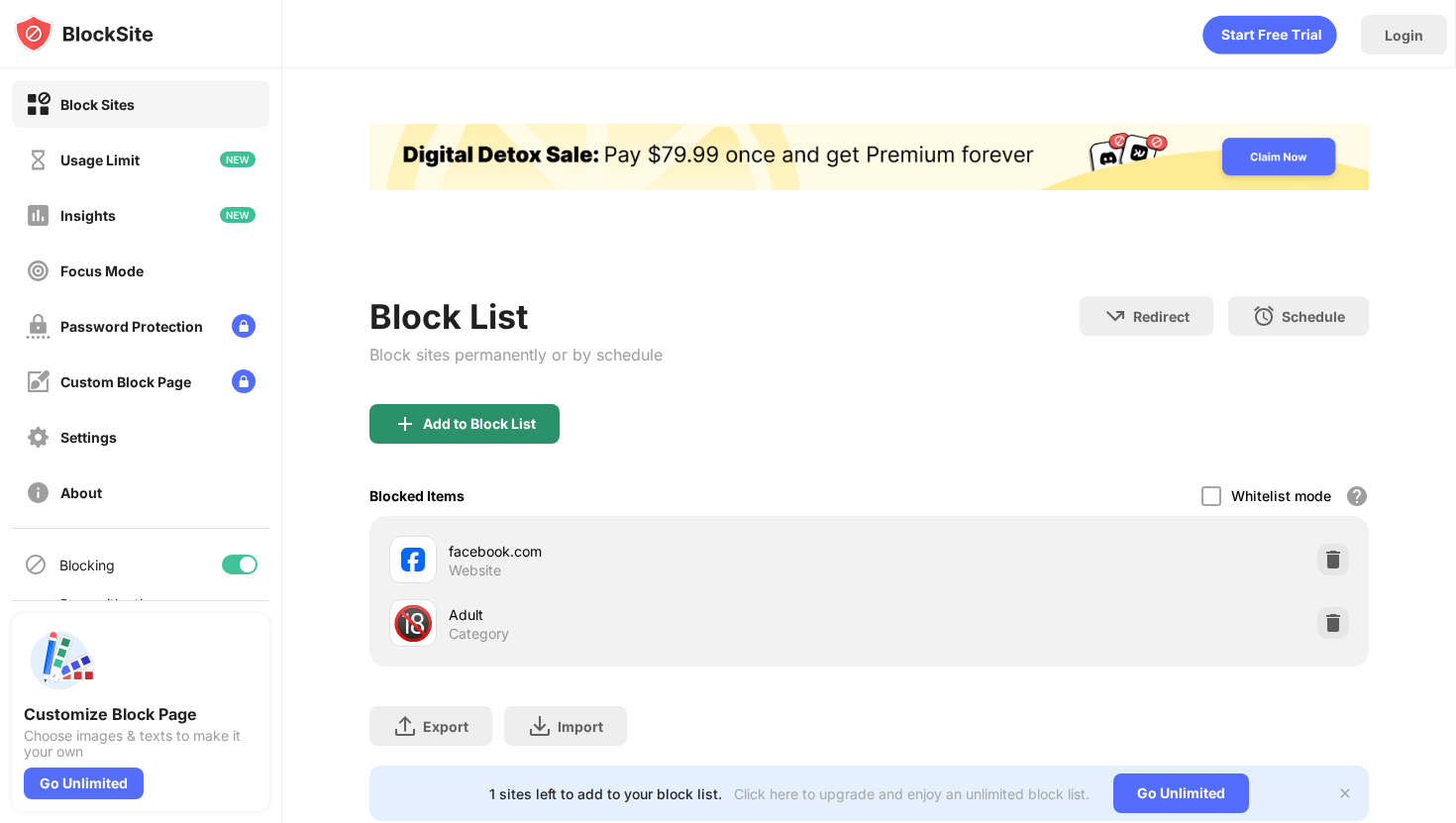 click on "Add to Block List" at bounding box center (465, 424) 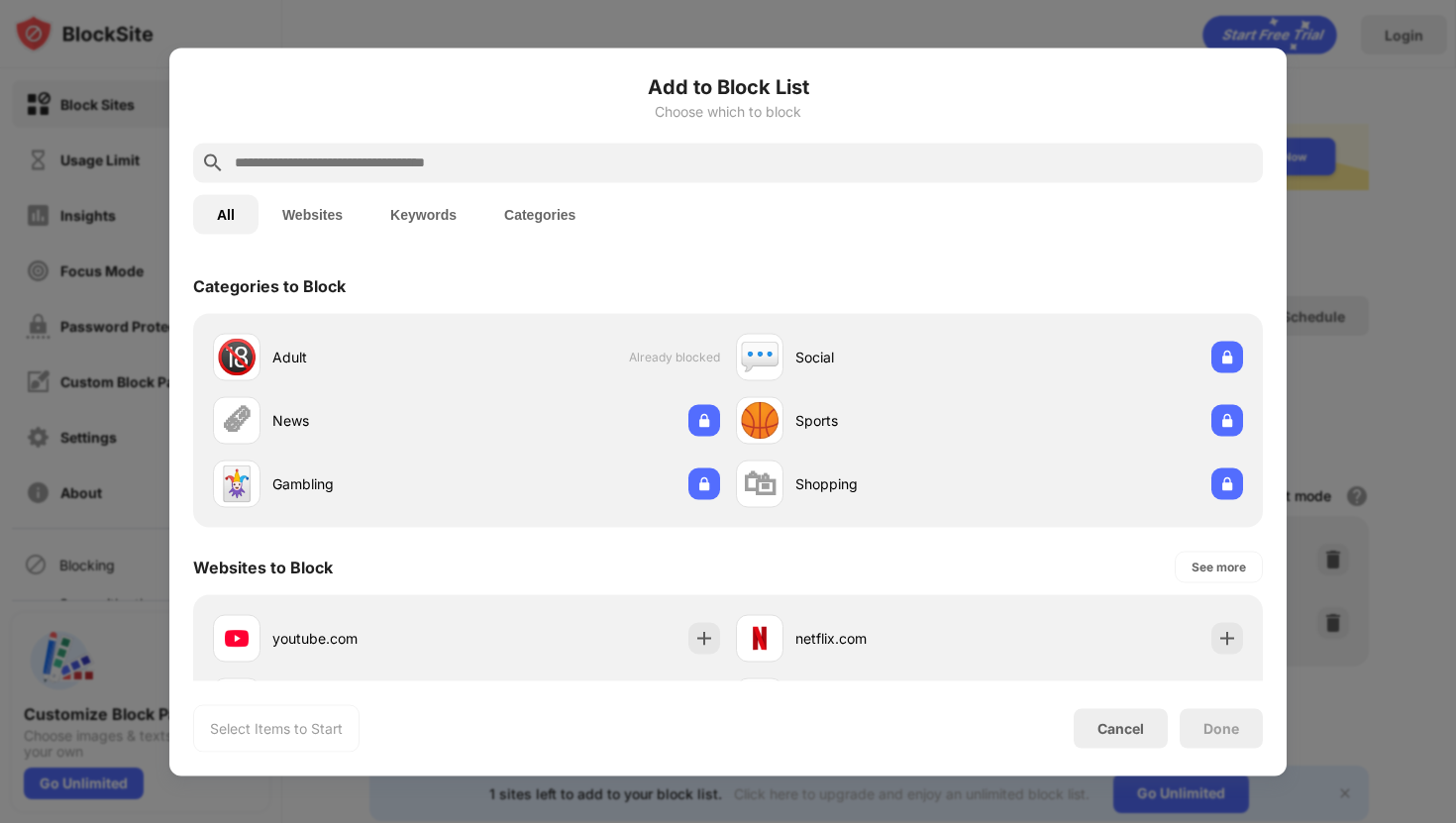 click at bounding box center (744, 162) 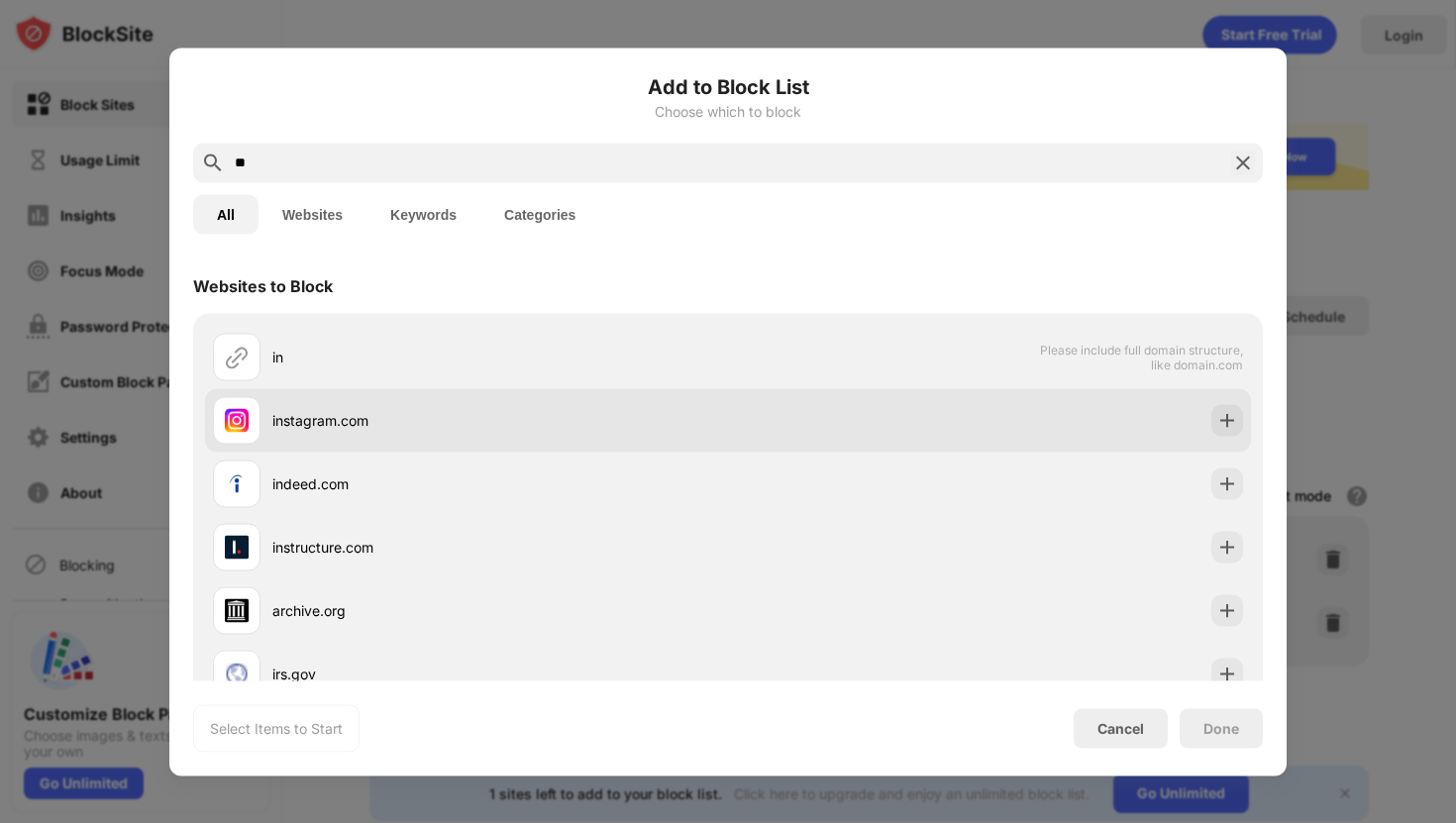 type on "**" 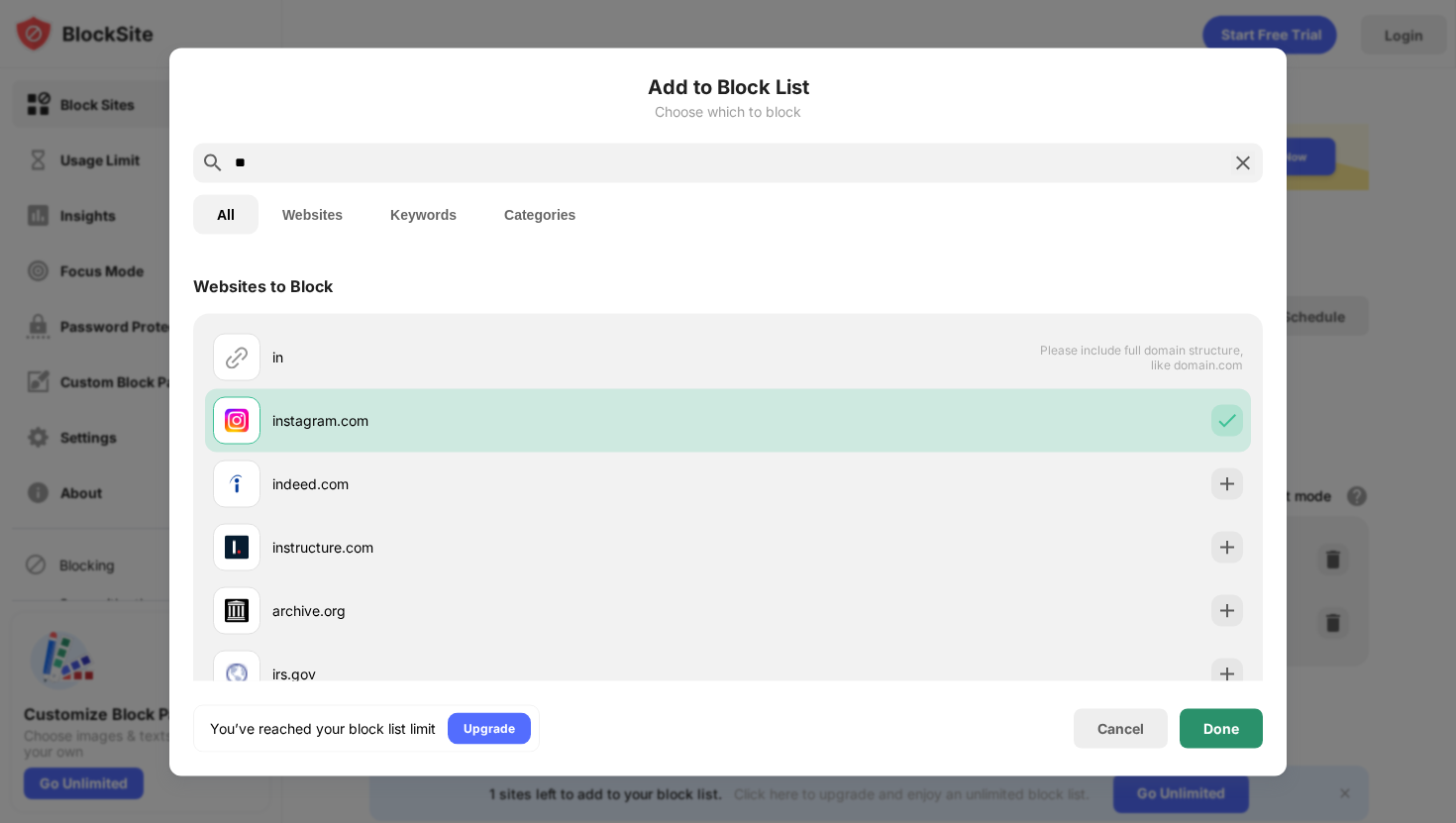 click on "Done" at bounding box center (1221, 728) 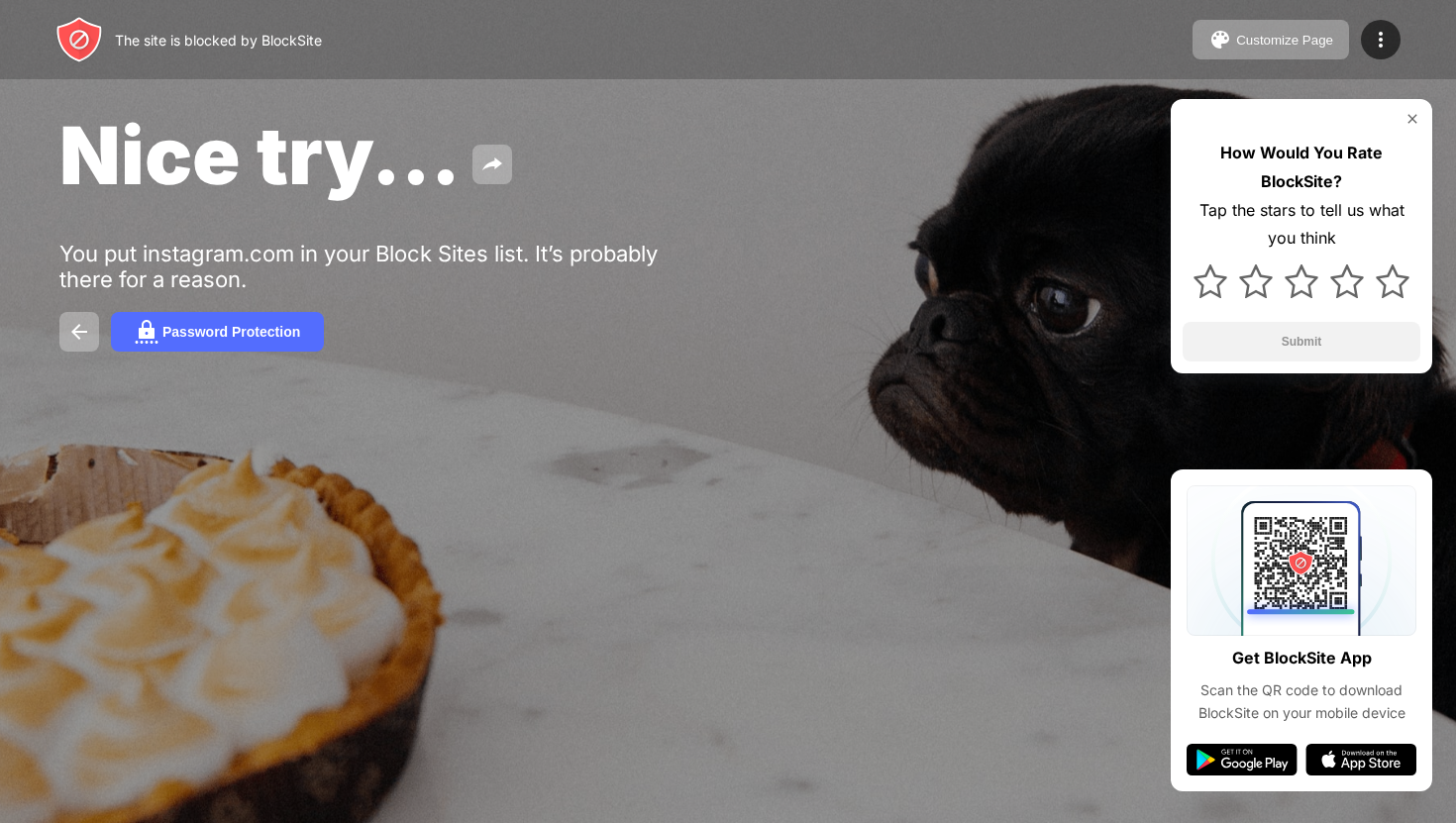 scroll, scrollTop: 0, scrollLeft: 0, axis: both 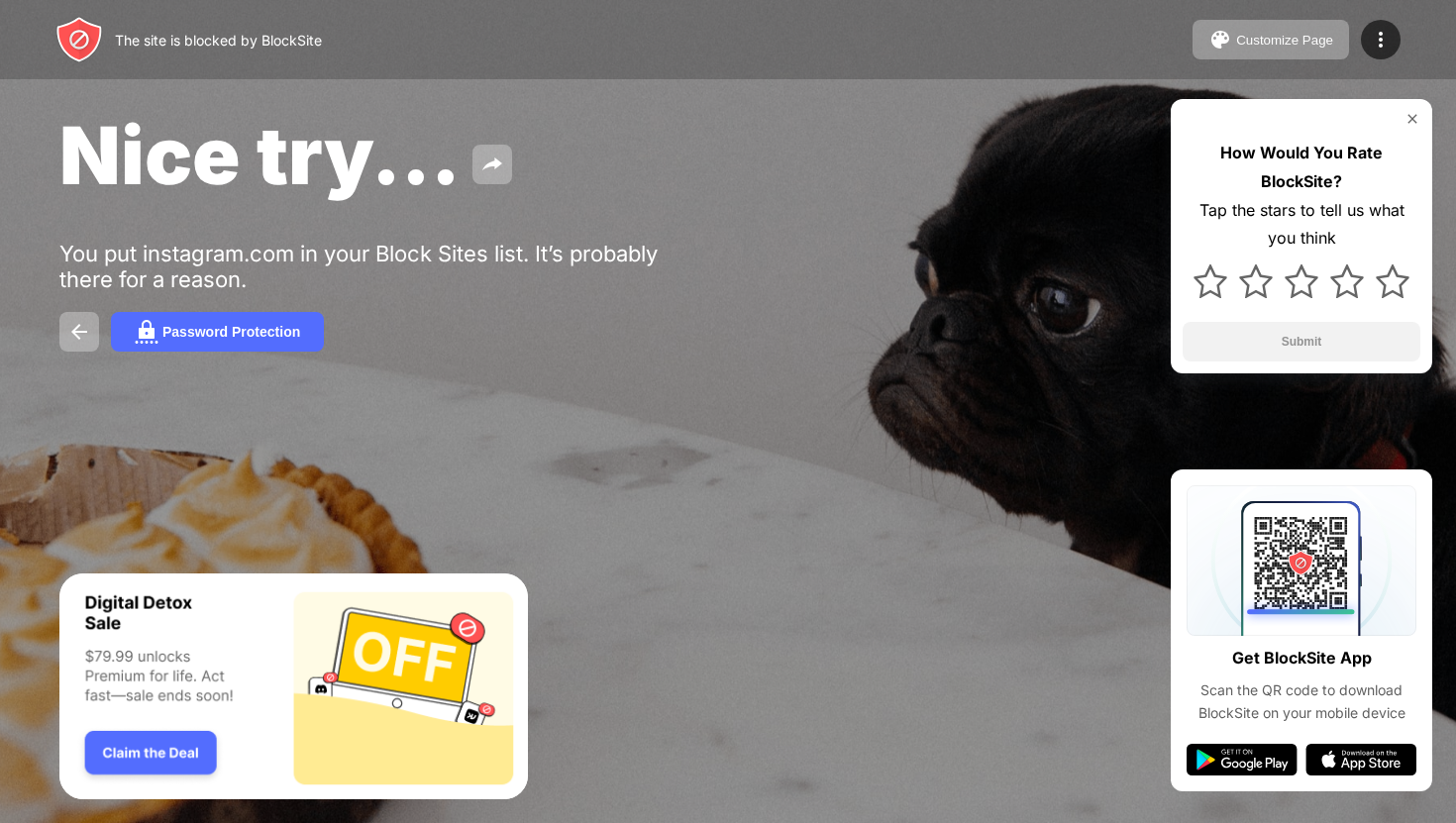 click at bounding box center [1412, 119] 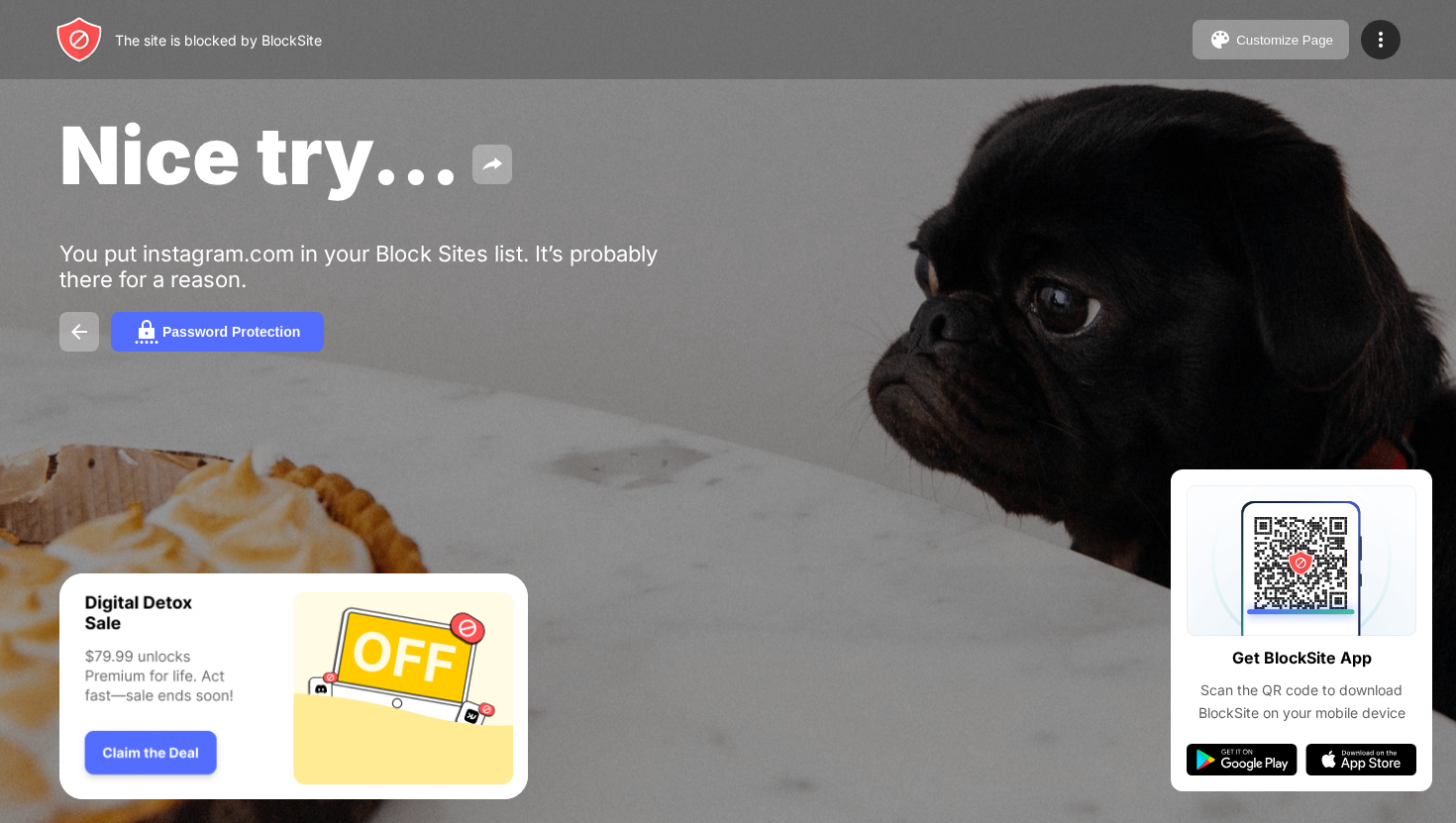 click on "The site is blocked by BlockSite Customize Page Edit Block List Redirect Customize Block Page Upgrade Password Protection Upgrade" at bounding box center (728, 40) 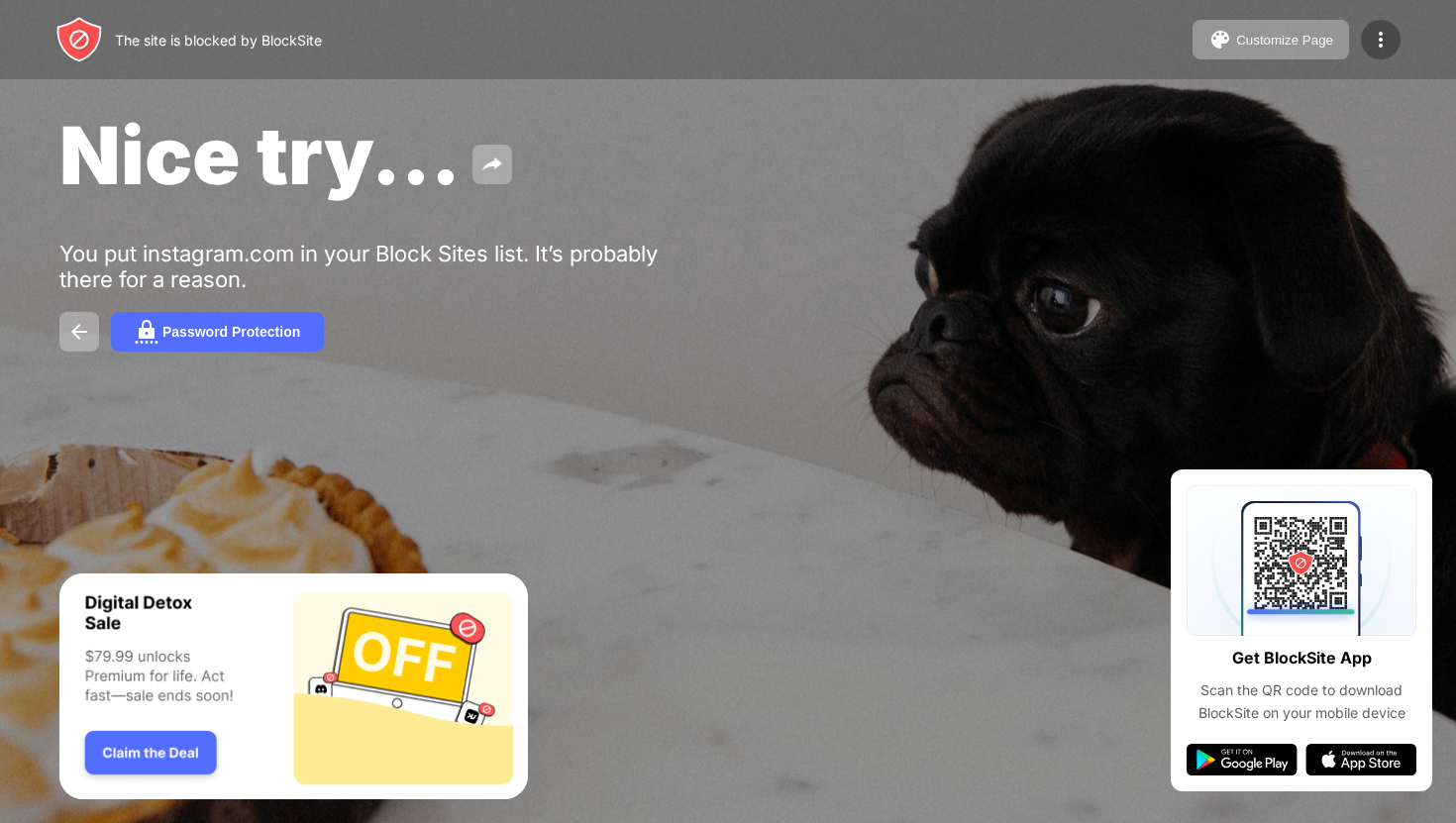 click at bounding box center (1381, 40) 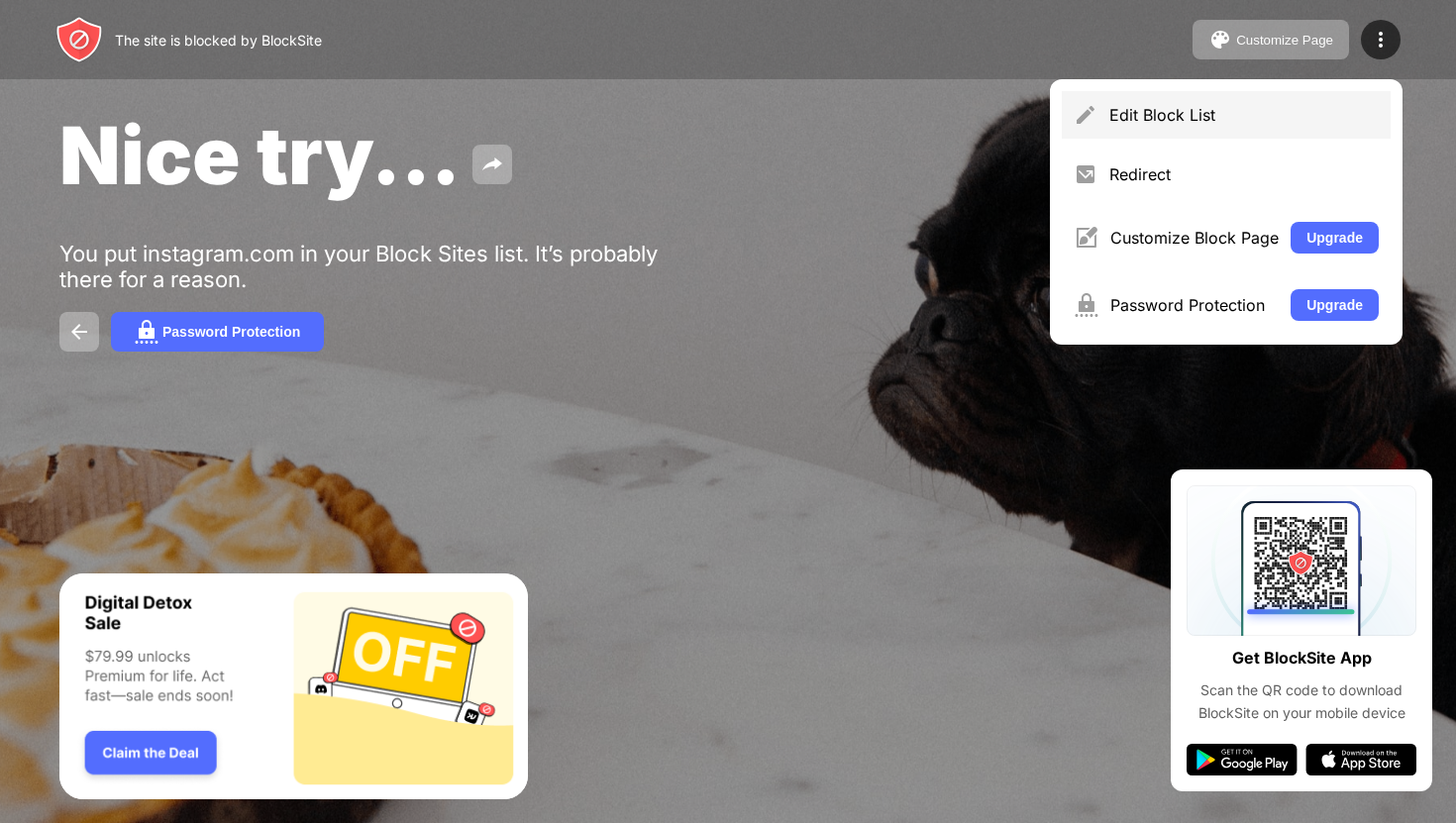 click on "Edit Block List" at bounding box center [1244, 115] 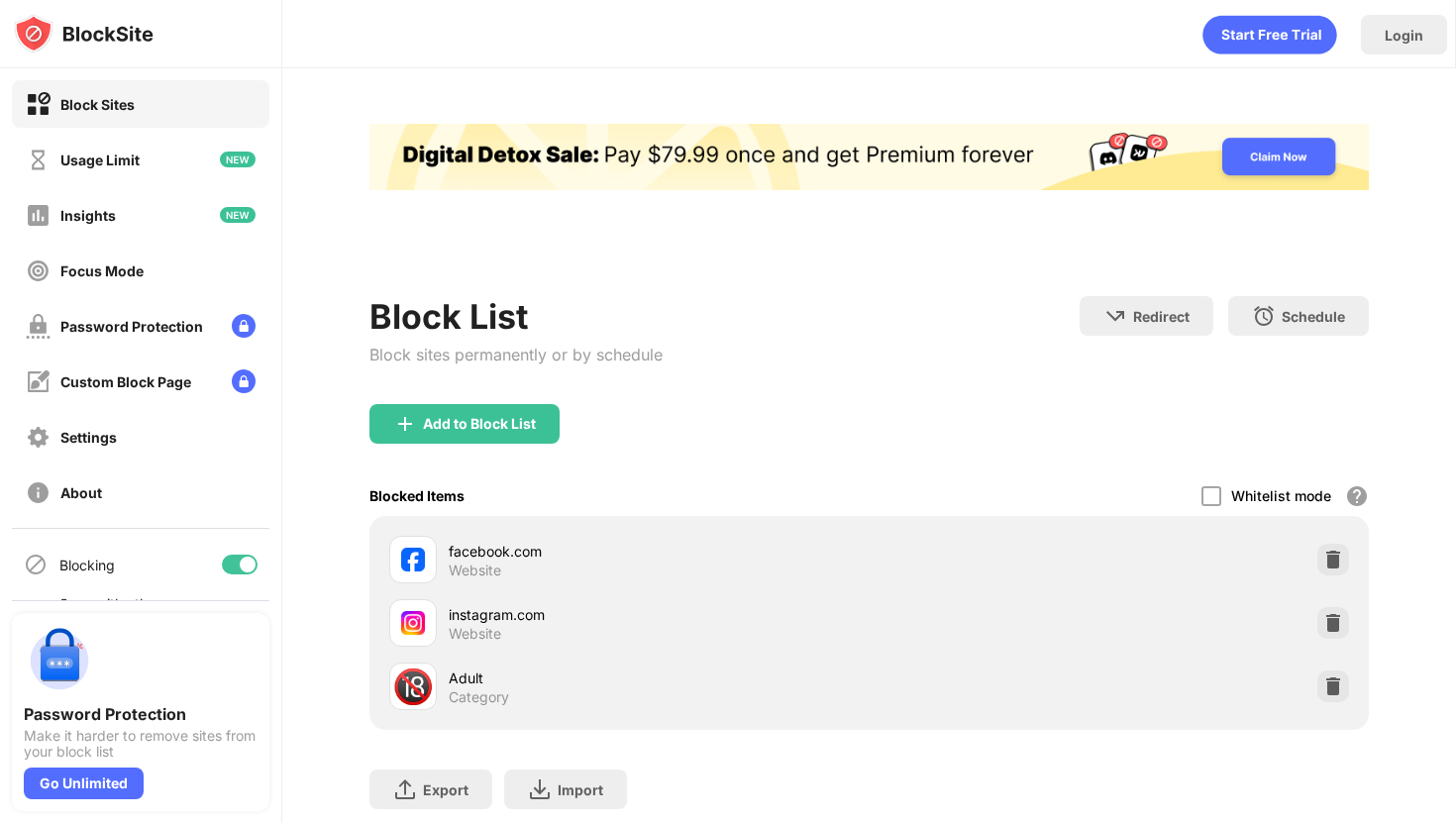 scroll, scrollTop: 0, scrollLeft: 0, axis: both 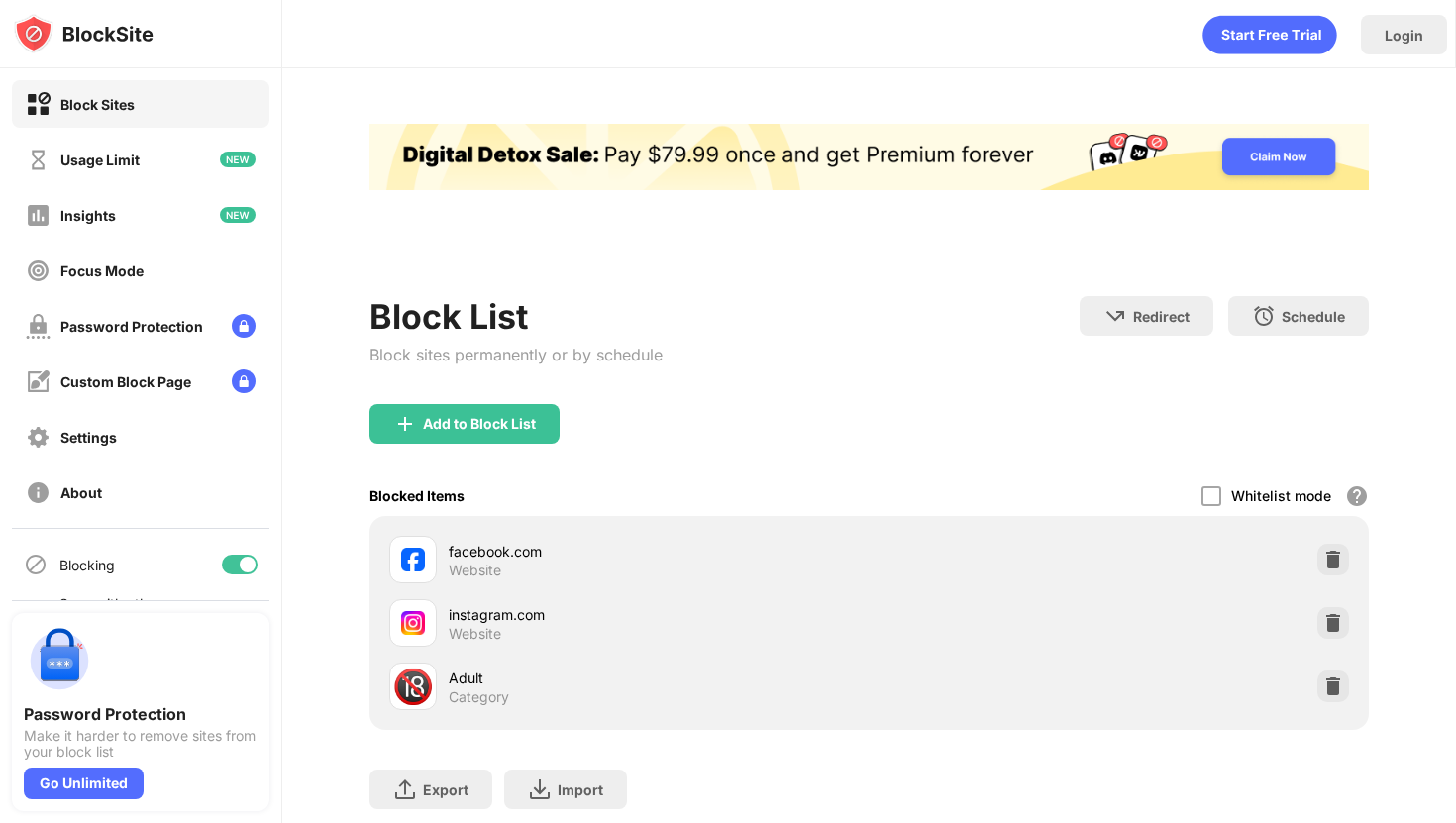 click at bounding box center (1333, 623) 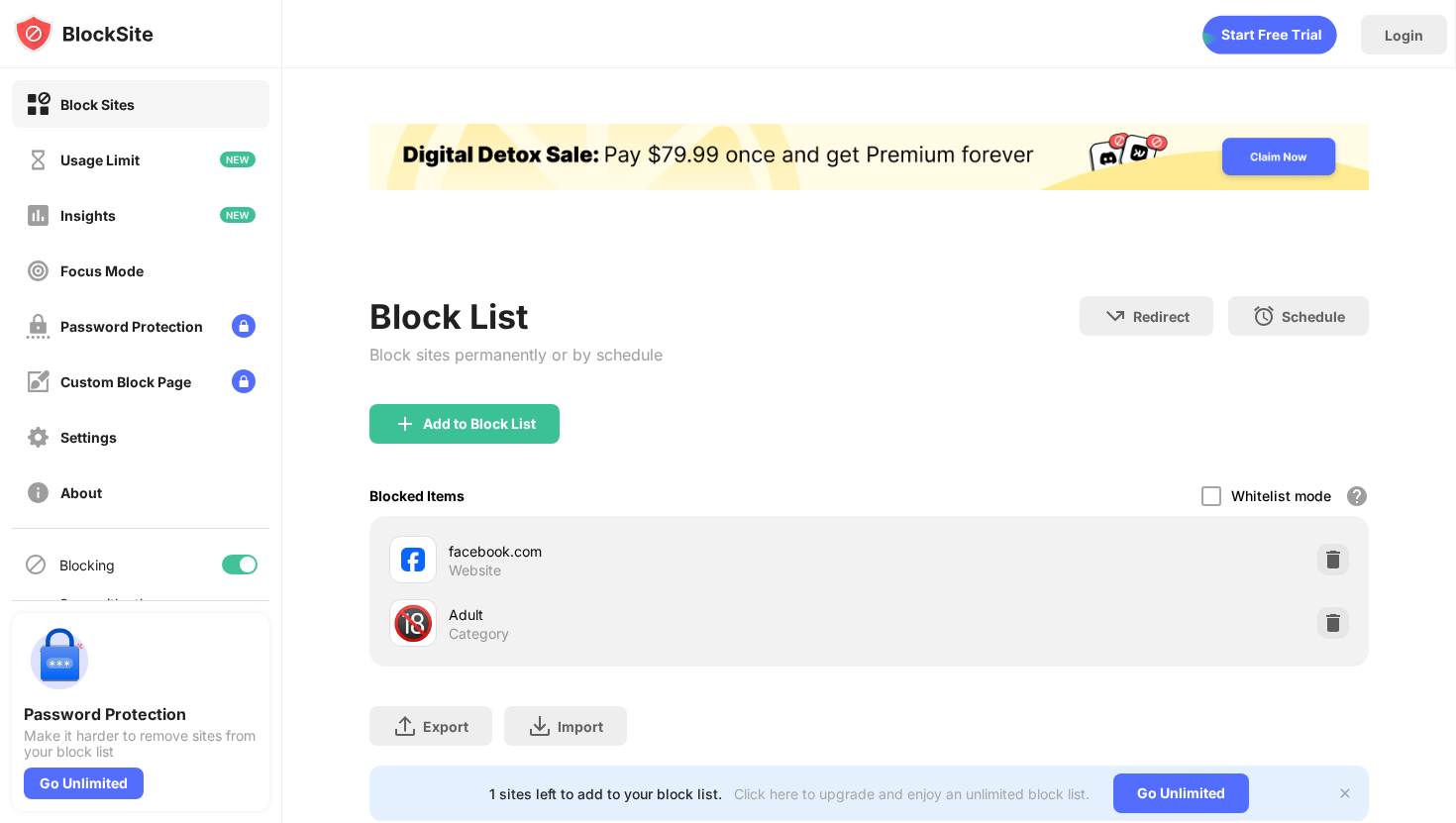 scroll, scrollTop: 0, scrollLeft: 0, axis: both 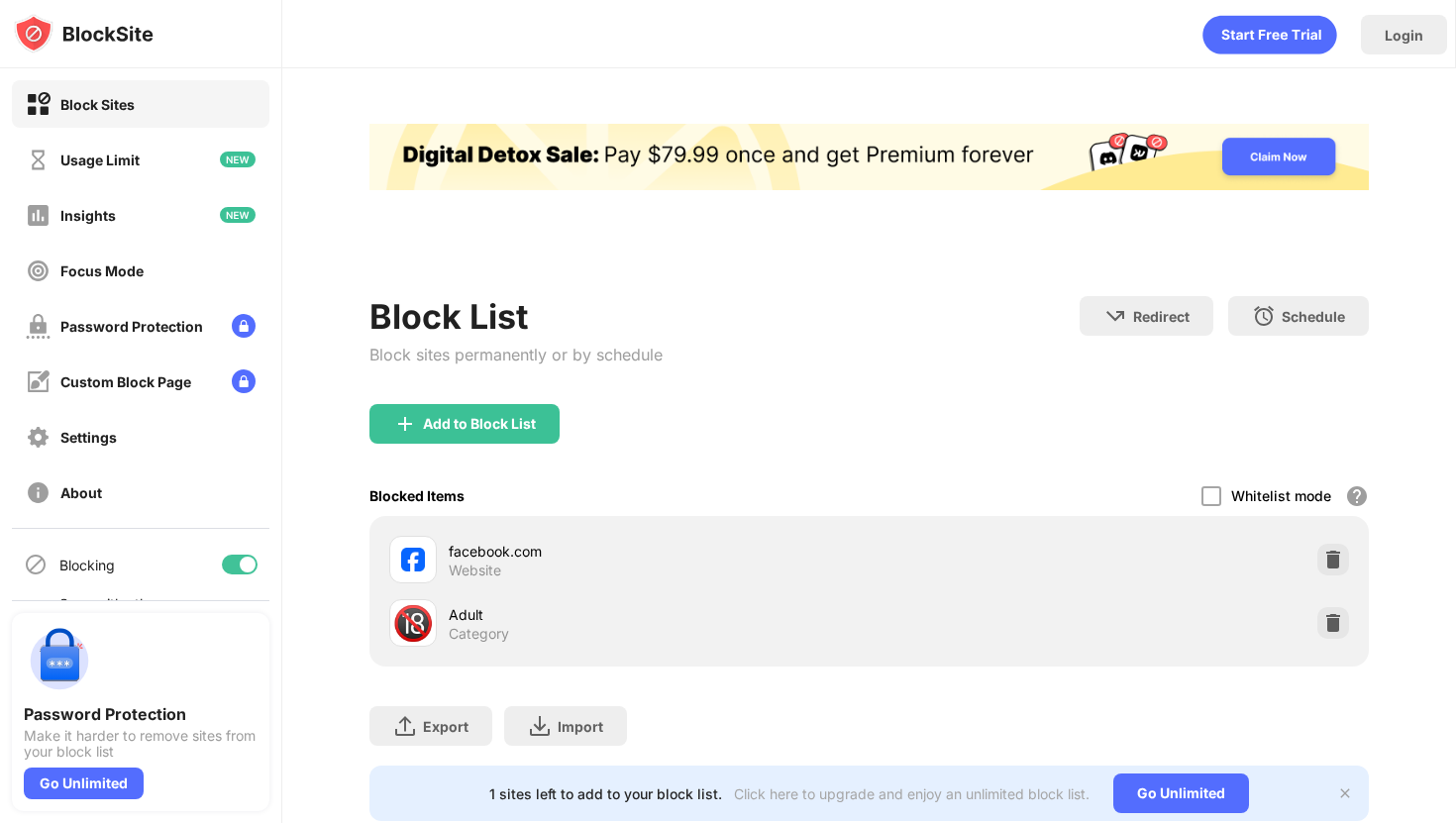 click on "Add to Block List" at bounding box center [465, 424] 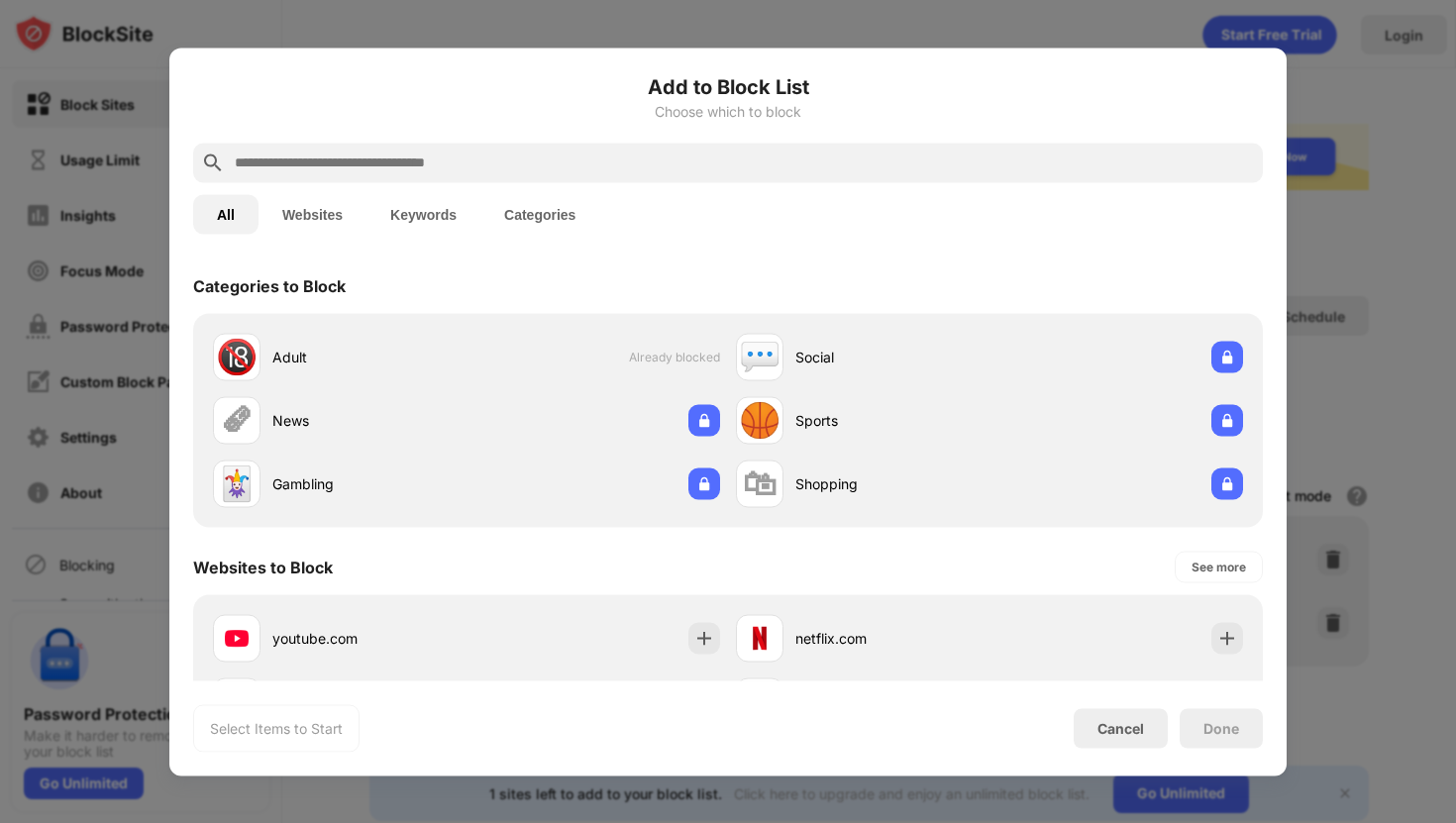 click at bounding box center [744, 162] 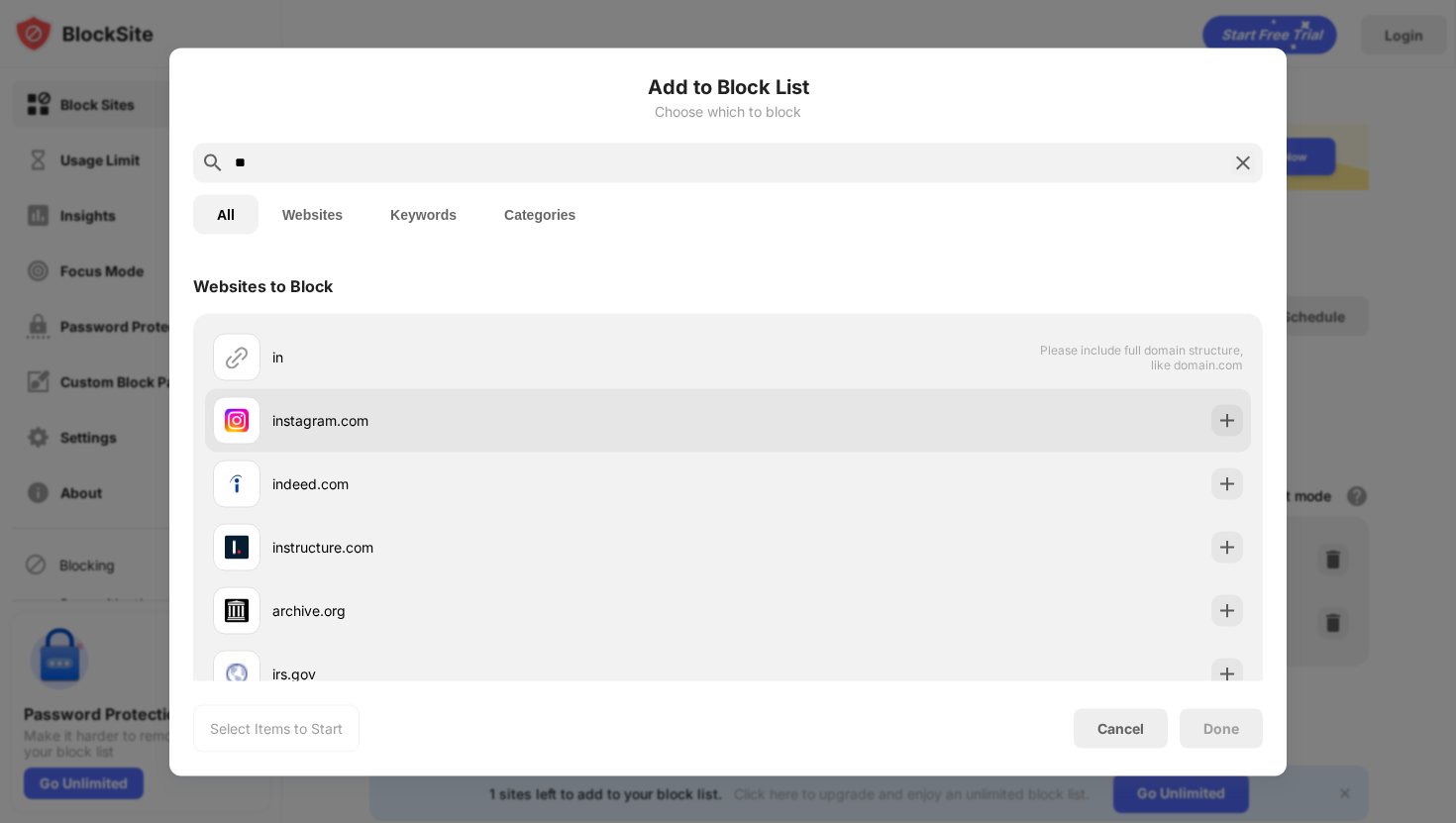 type on "**" 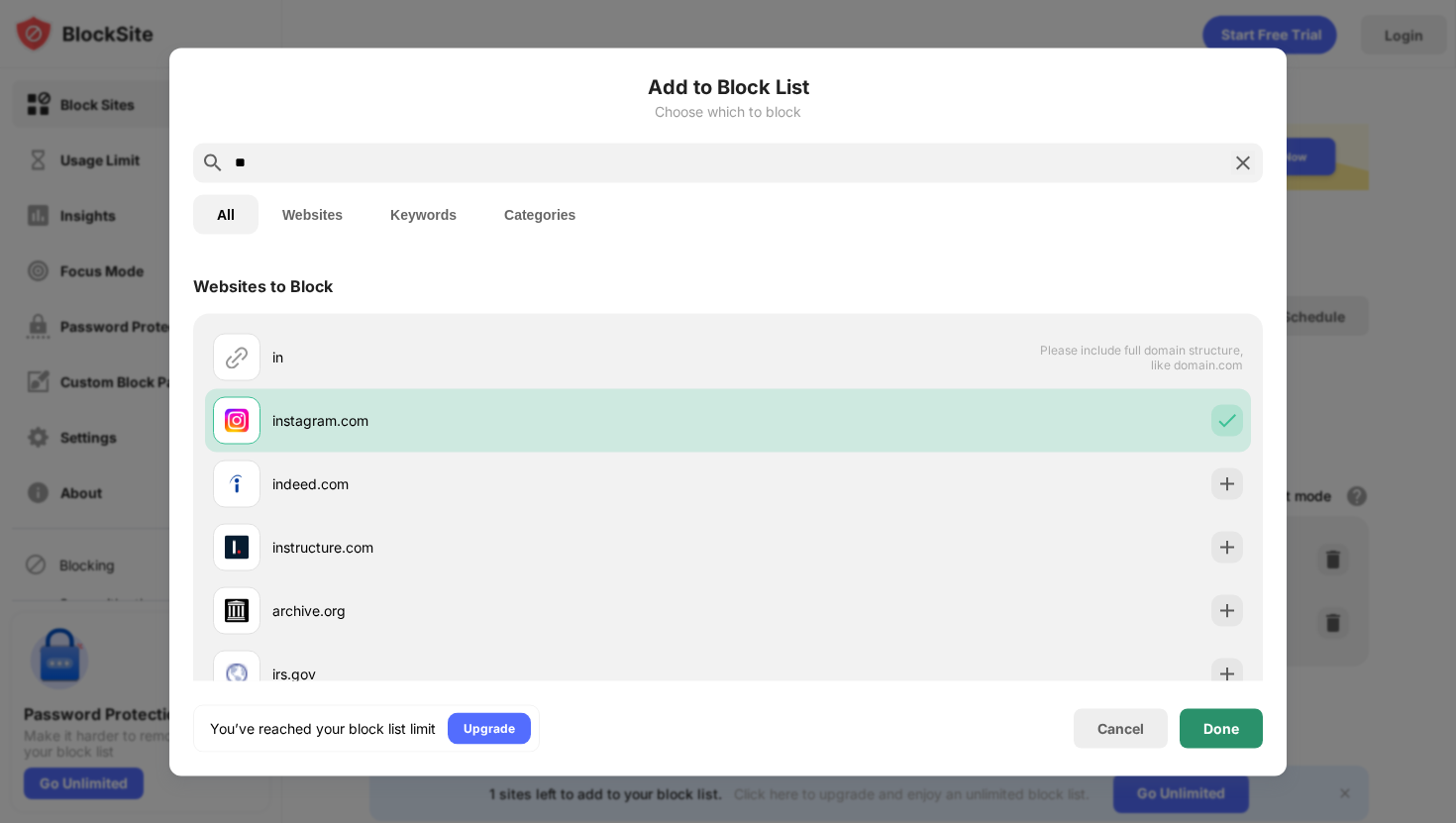 click on "Done" at bounding box center [1221, 728] 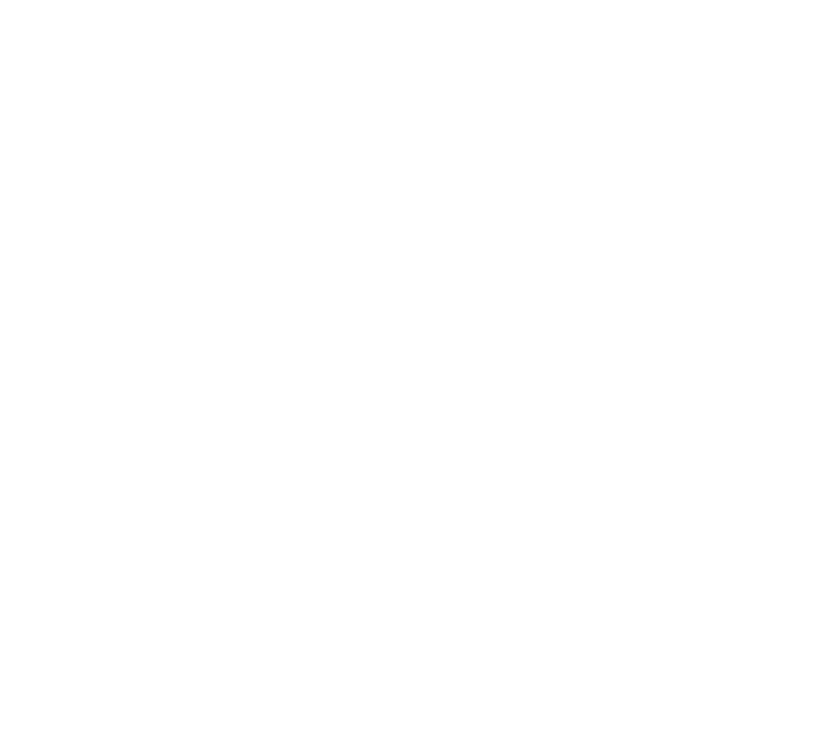 scroll, scrollTop: 0, scrollLeft: 0, axis: both 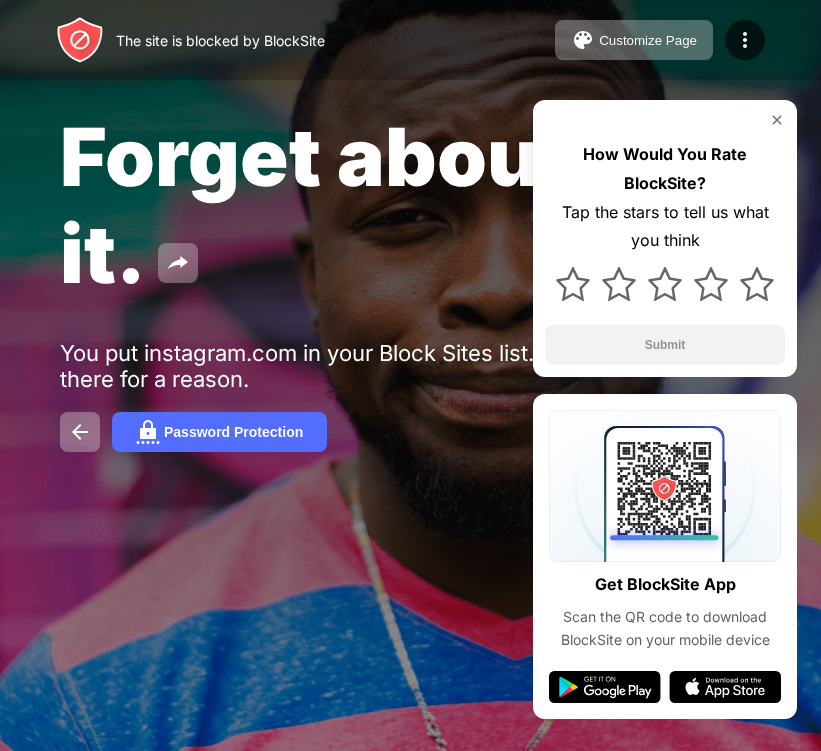 click at bounding box center [777, 120] 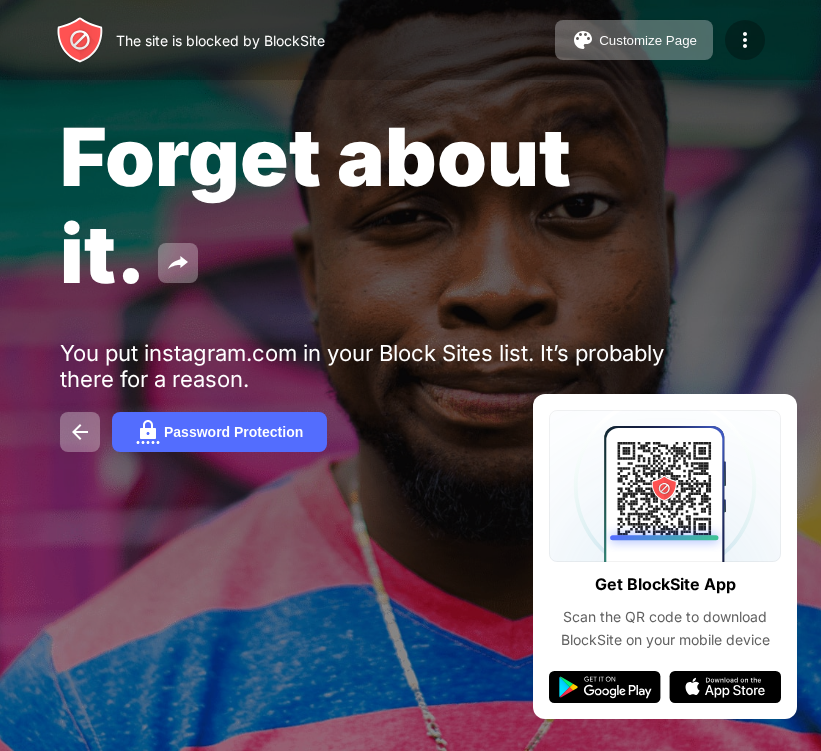click at bounding box center (745, 40) 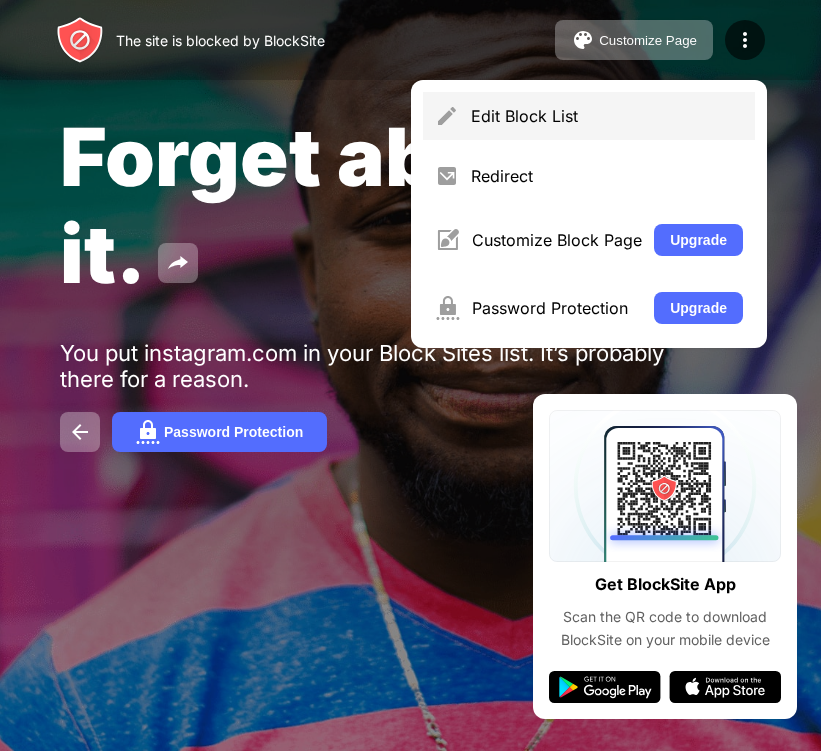 click on "Edit Block List" at bounding box center [589, 116] 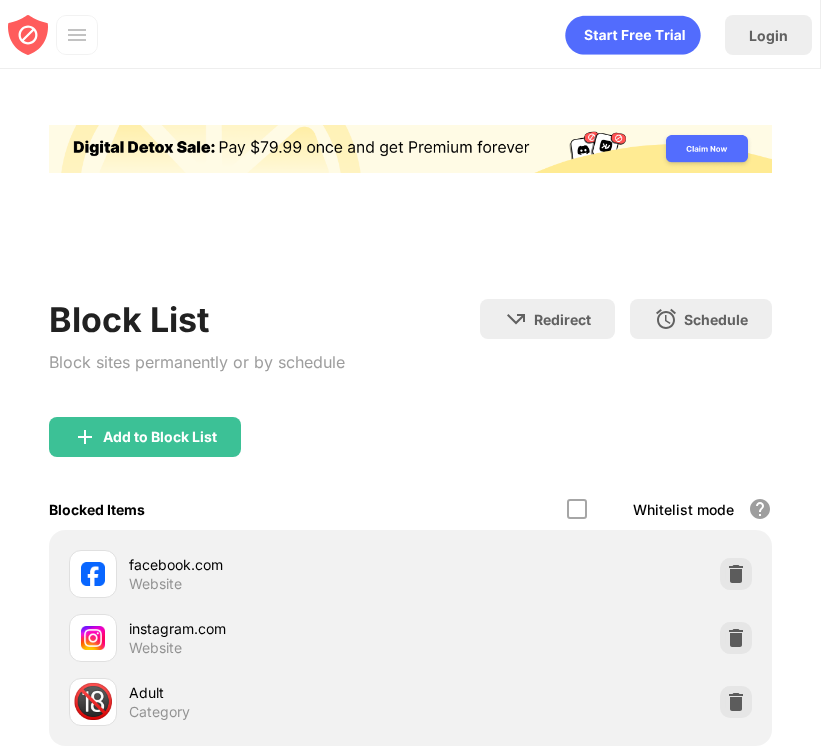 scroll, scrollTop: 0, scrollLeft: 0, axis: both 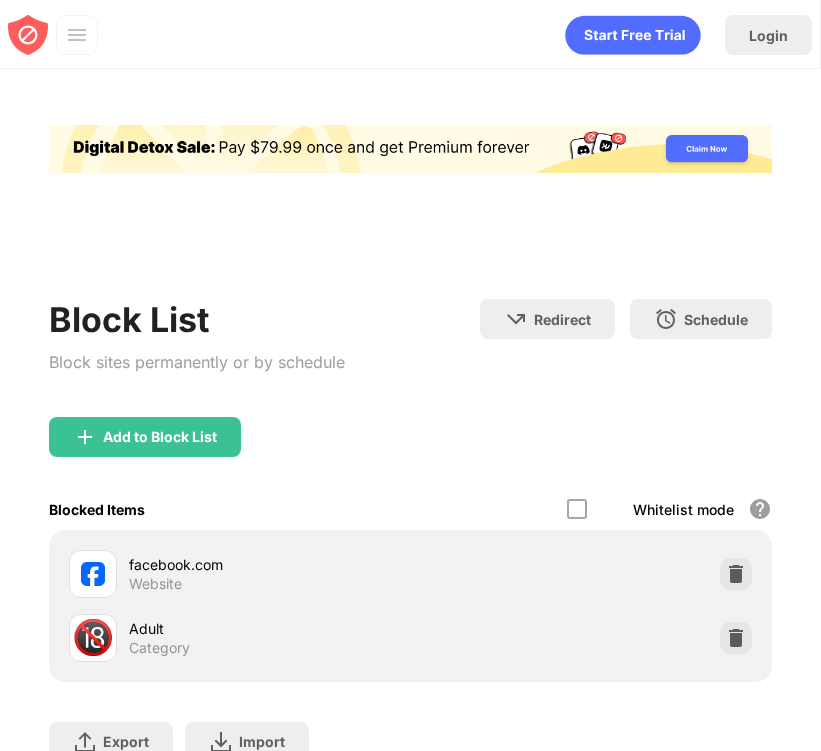click on "Add to Block List" at bounding box center [160, 437] 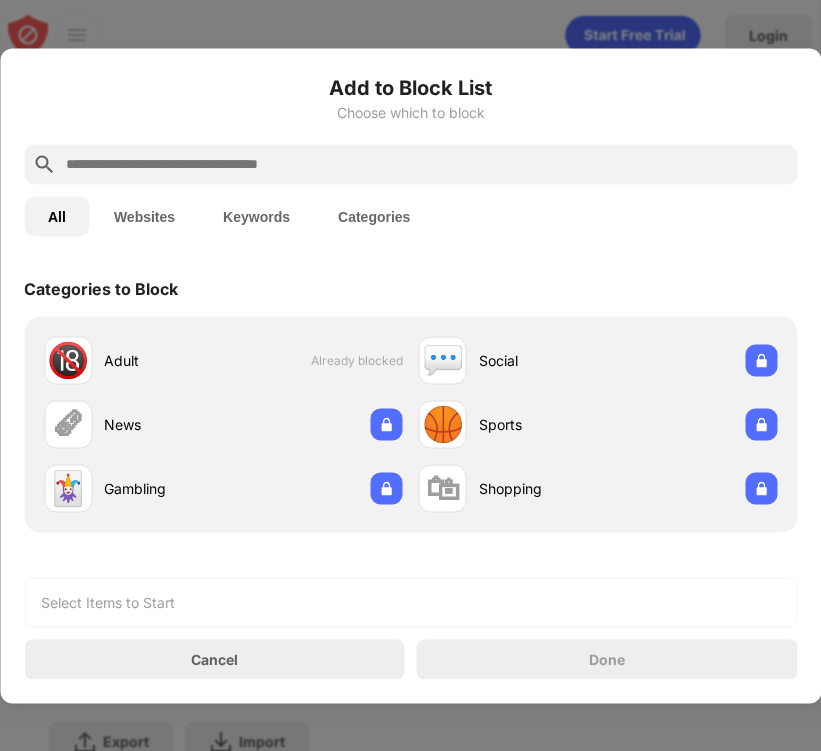 click at bounding box center [426, 164] 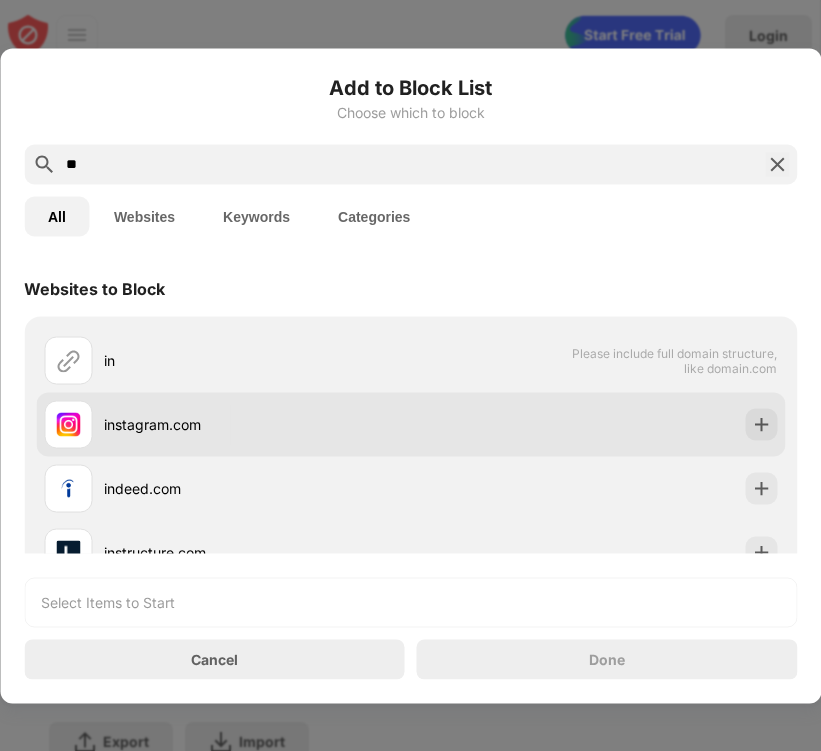 type on "**" 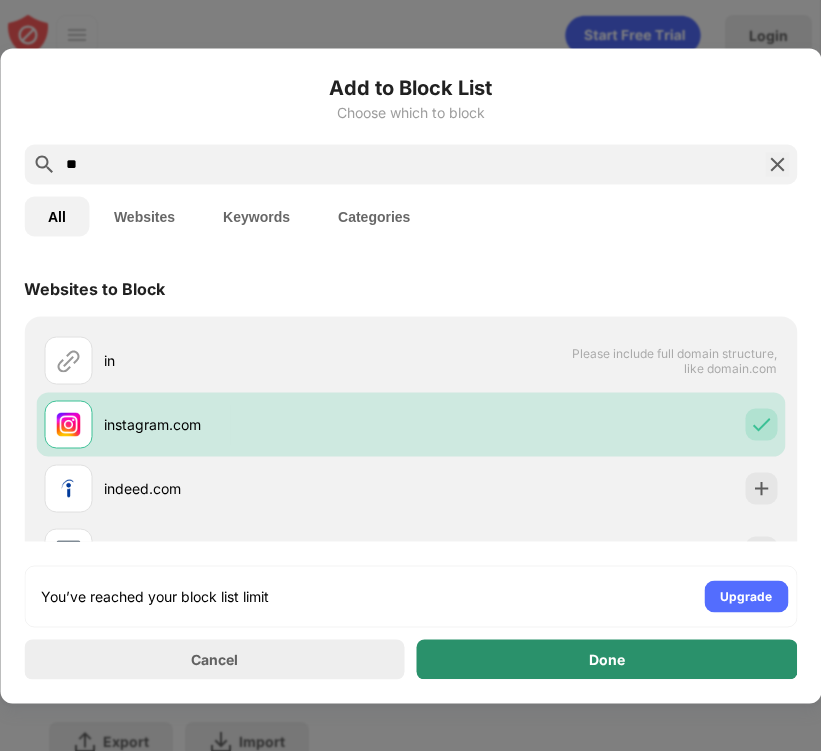 click on "Done" at bounding box center (607, 659) 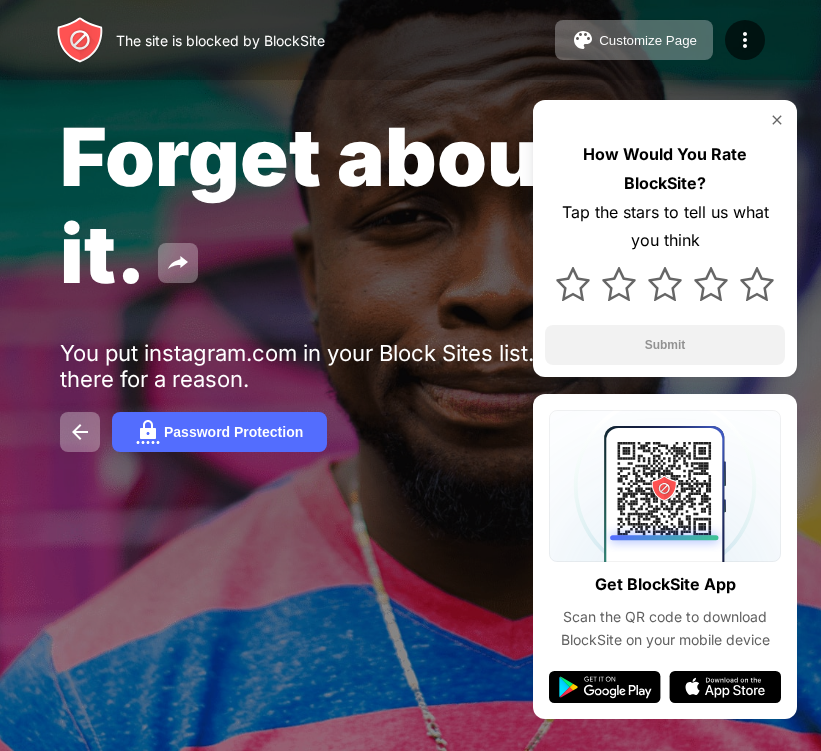 scroll, scrollTop: 0, scrollLeft: 0, axis: both 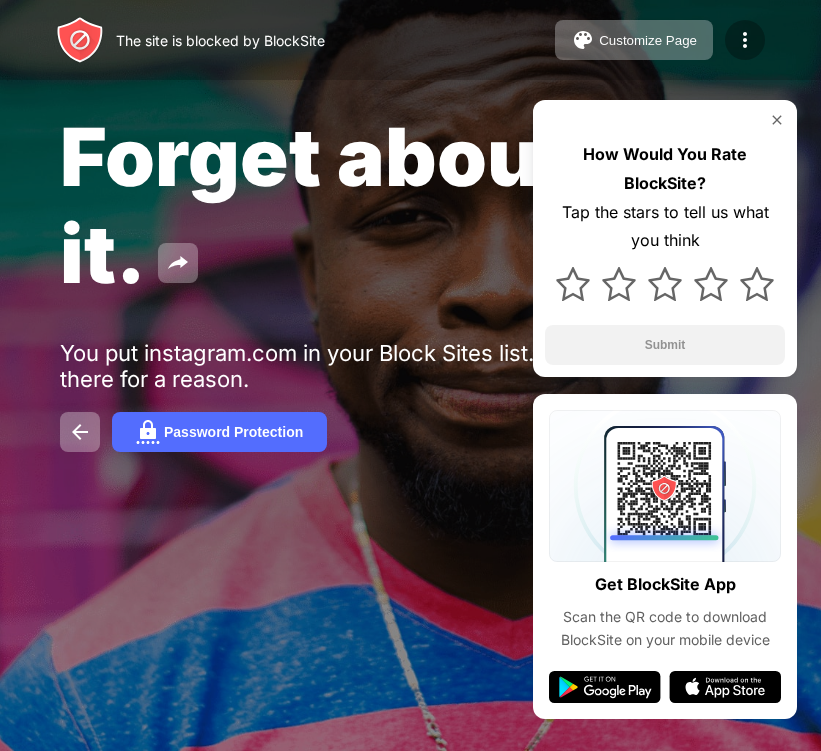 click at bounding box center [745, 40] 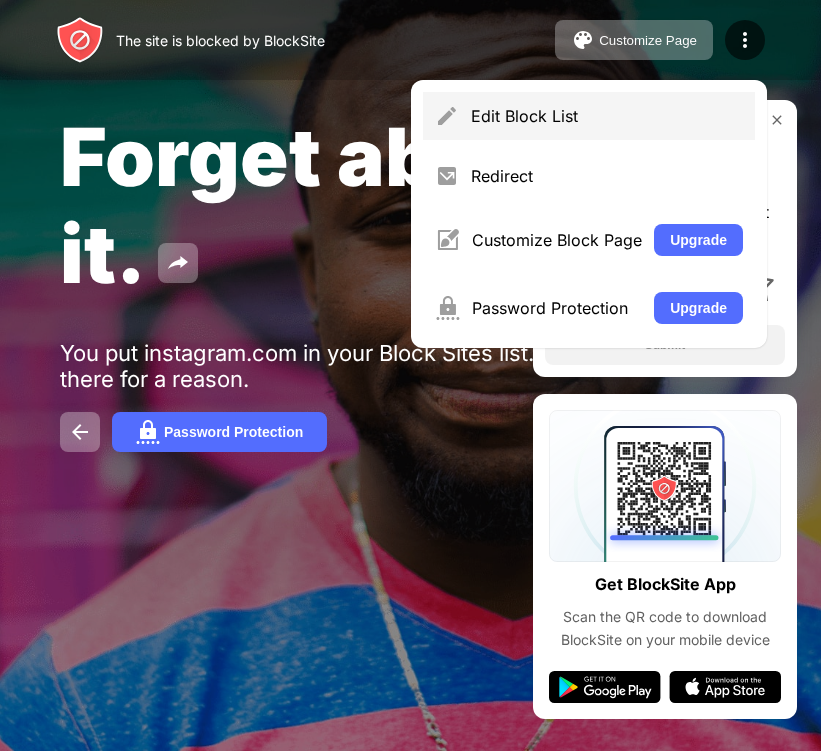 click on "Edit Block List" at bounding box center [589, 116] 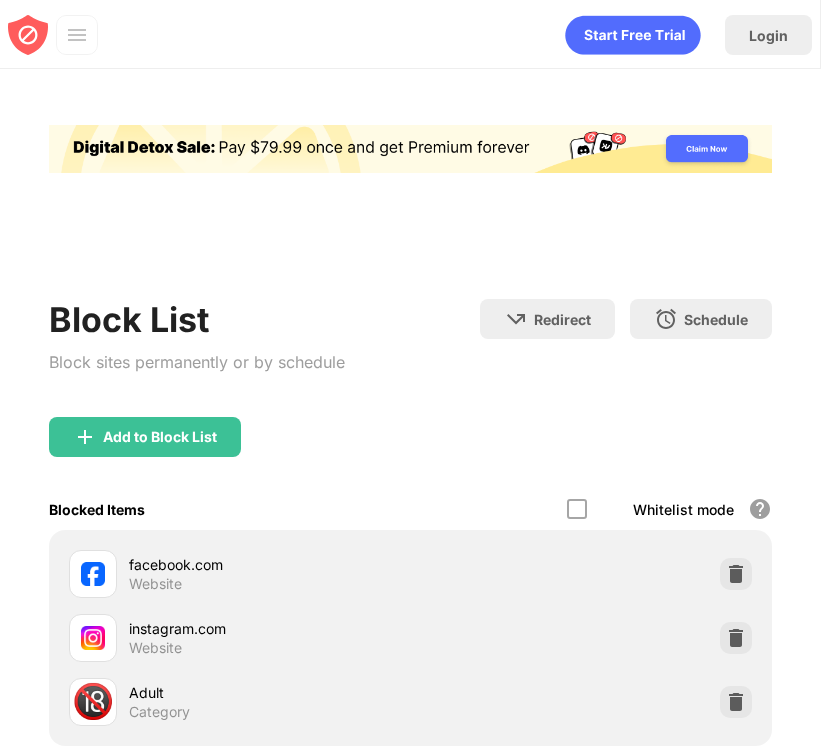 scroll, scrollTop: 0, scrollLeft: 0, axis: both 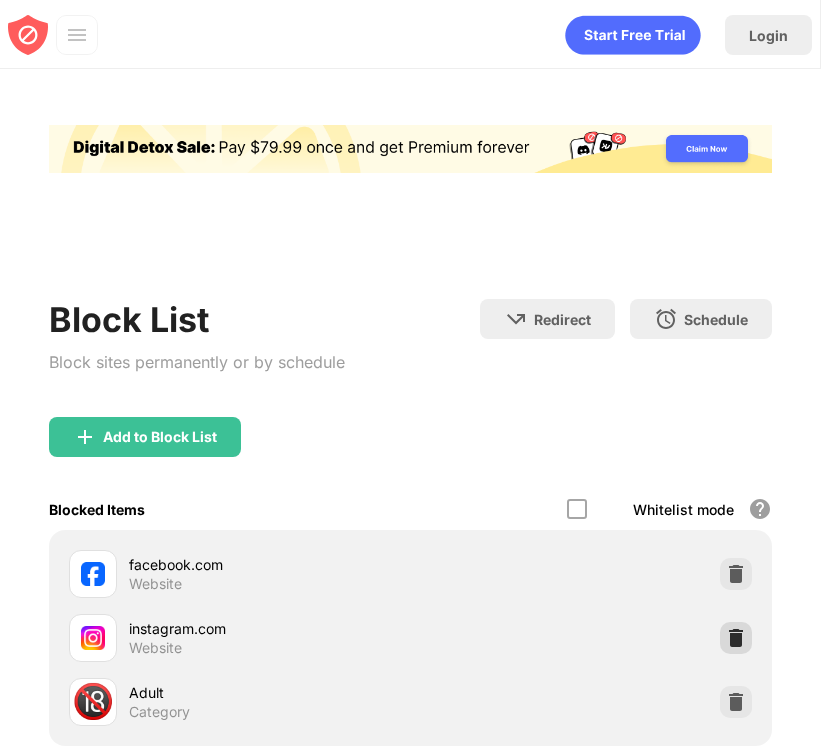 click at bounding box center (736, 638) 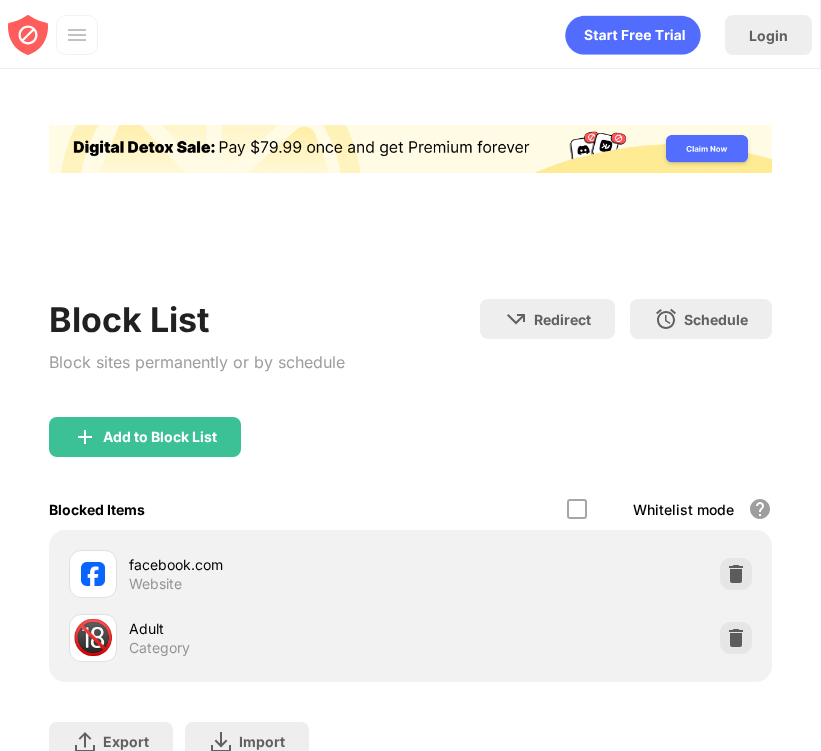 scroll, scrollTop: 0, scrollLeft: 0, axis: both 